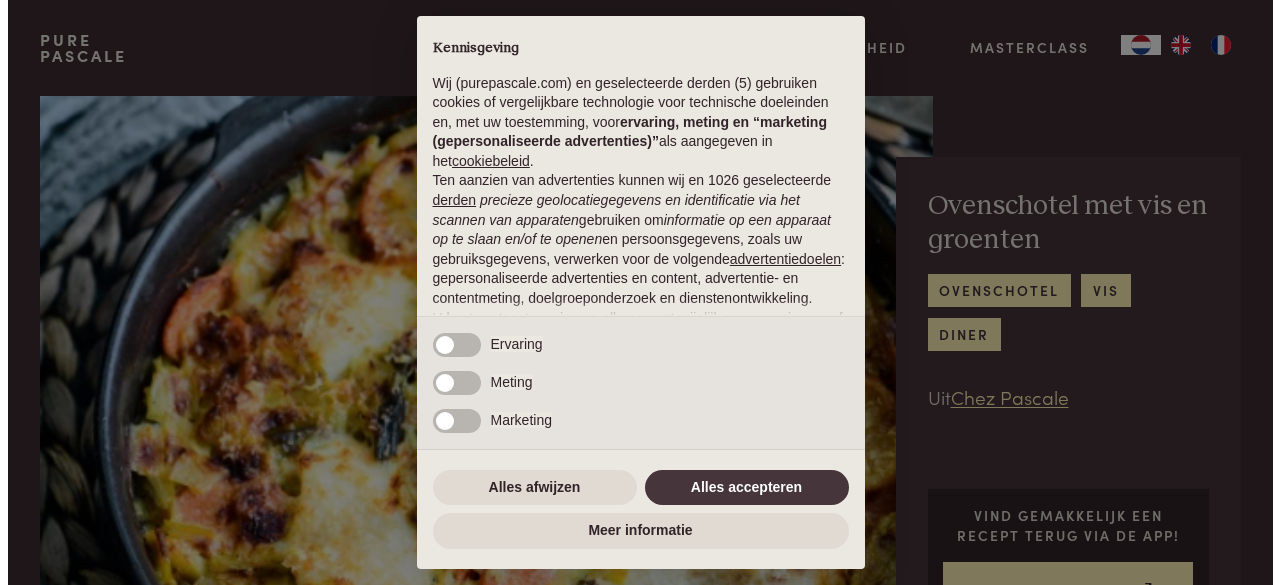 scroll, scrollTop: 0, scrollLeft: 0, axis: both 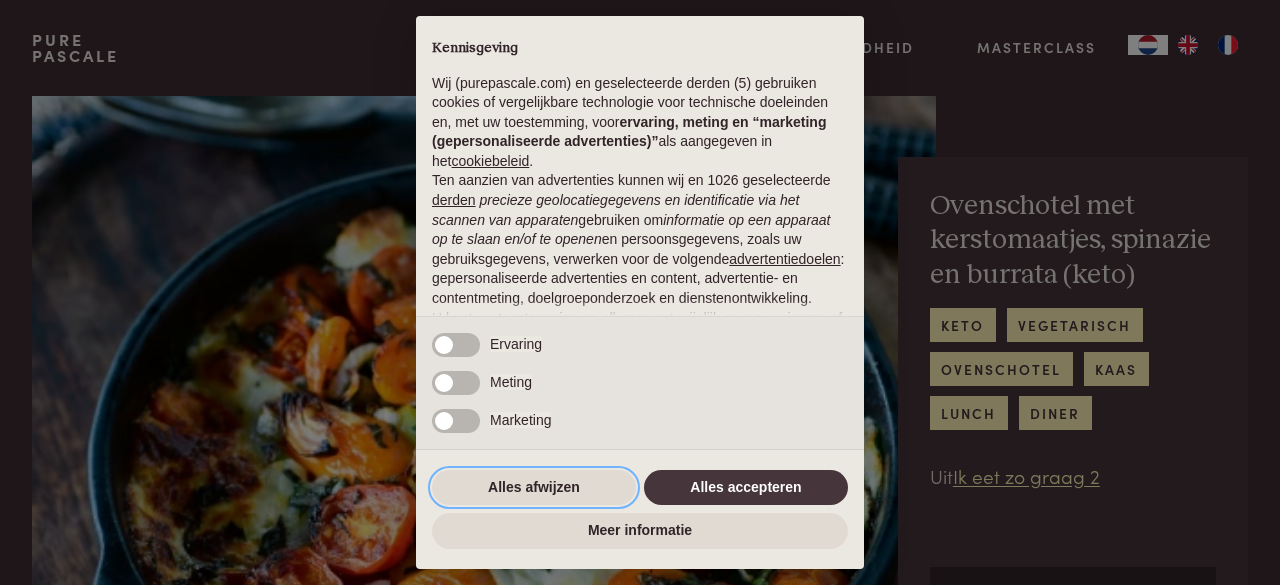 click on "Alles afwijzen" at bounding box center (534, 488) 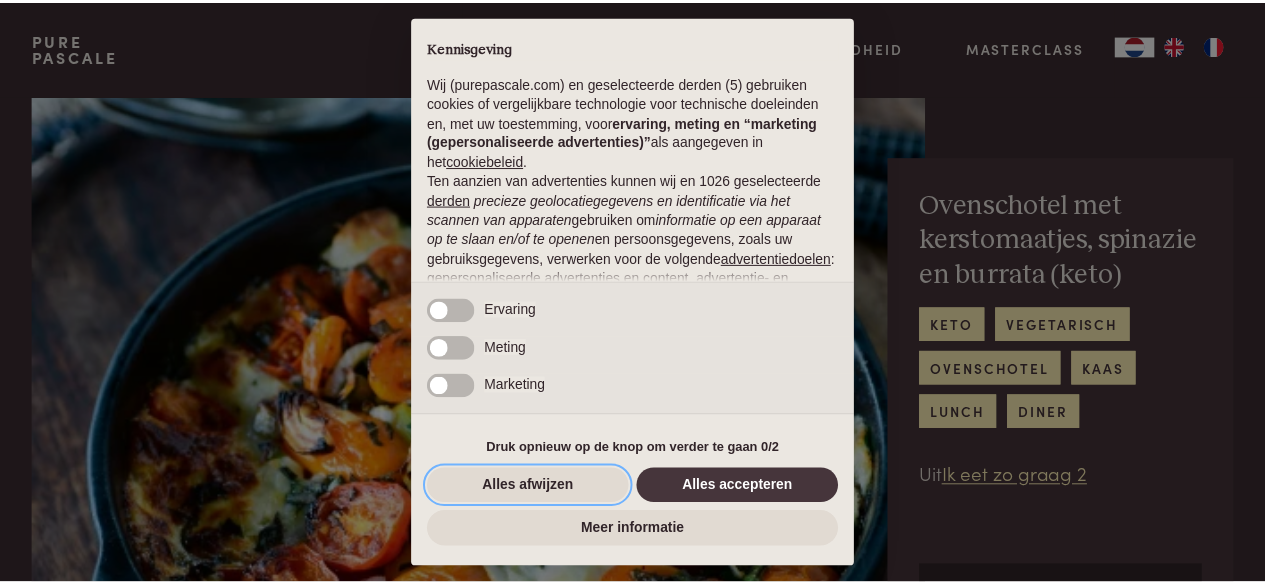 scroll, scrollTop: 218, scrollLeft: 0, axis: vertical 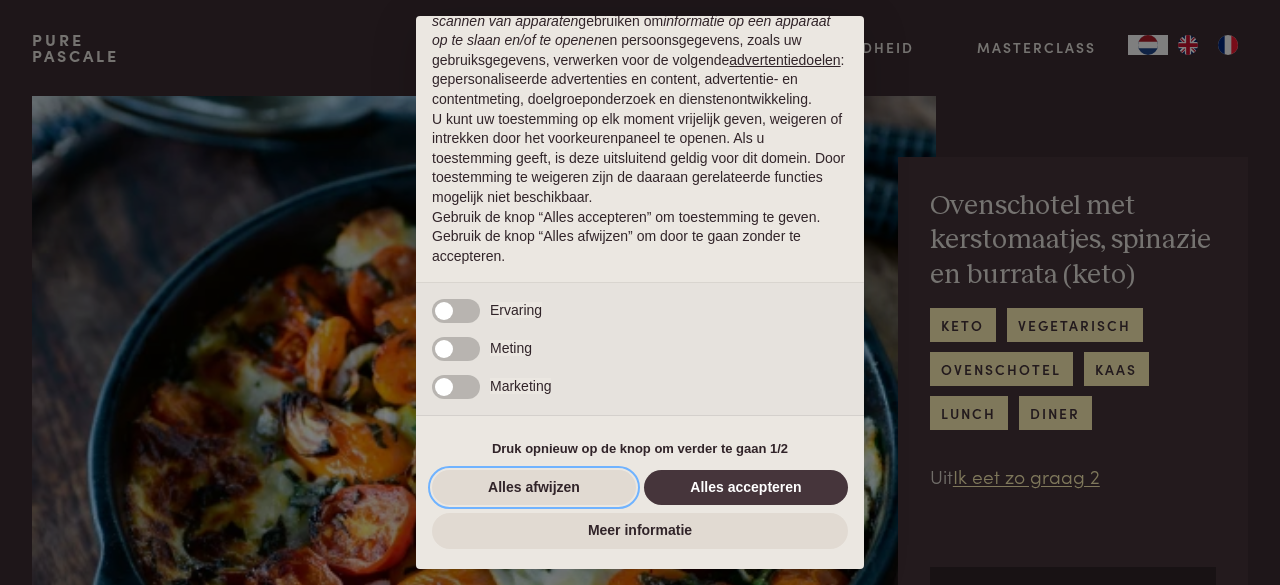 click on "Alles afwijzen" at bounding box center [534, 488] 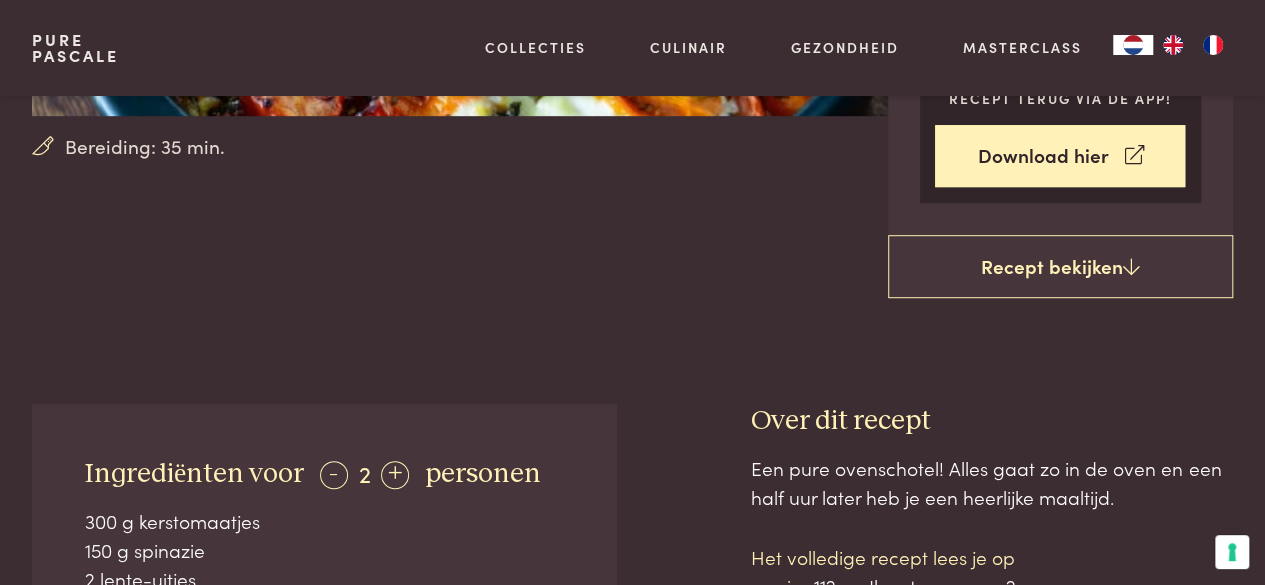 scroll, scrollTop: 514, scrollLeft: 0, axis: vertical 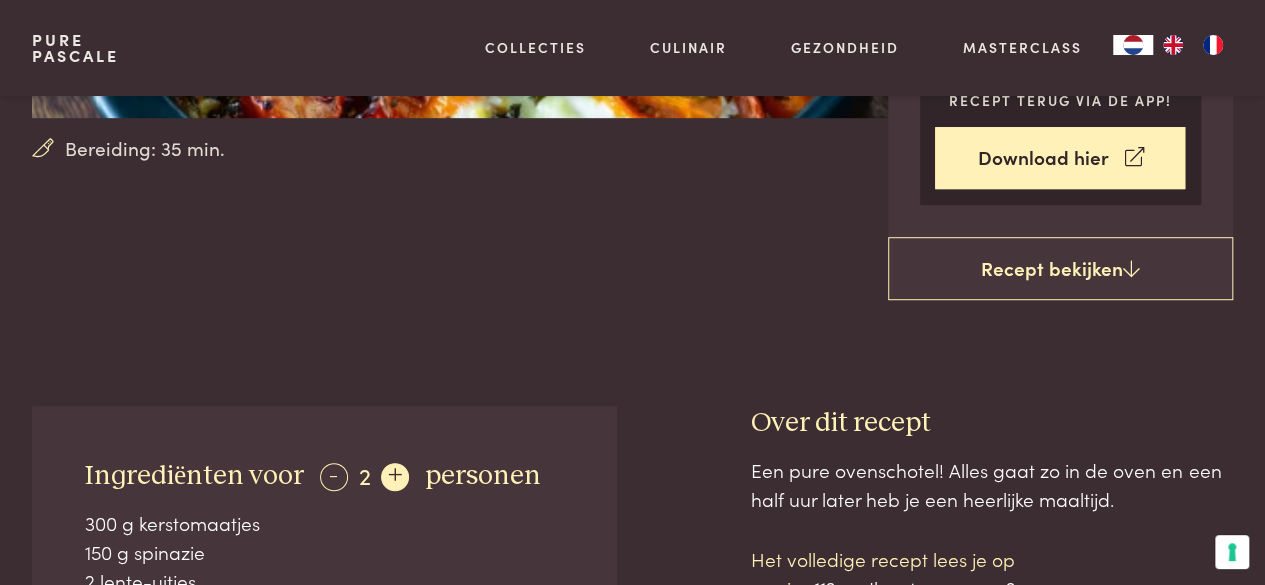 click on "+" at bounding box center (395, 477) 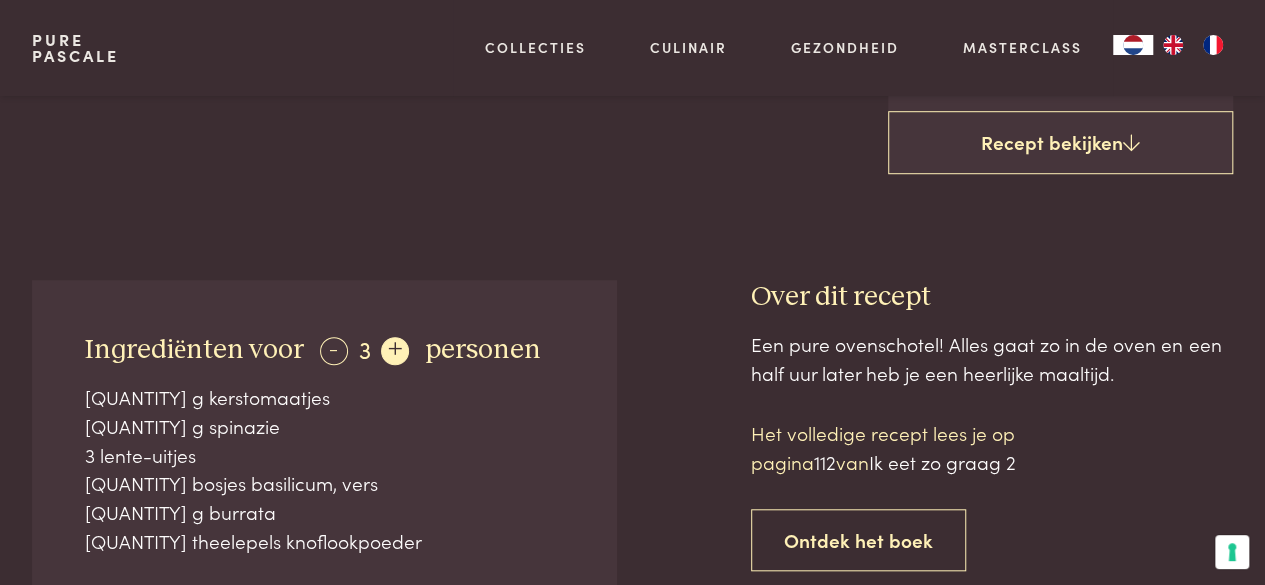 scroll, scrollTop: 640, scrollLeft: 0, axis: vertical 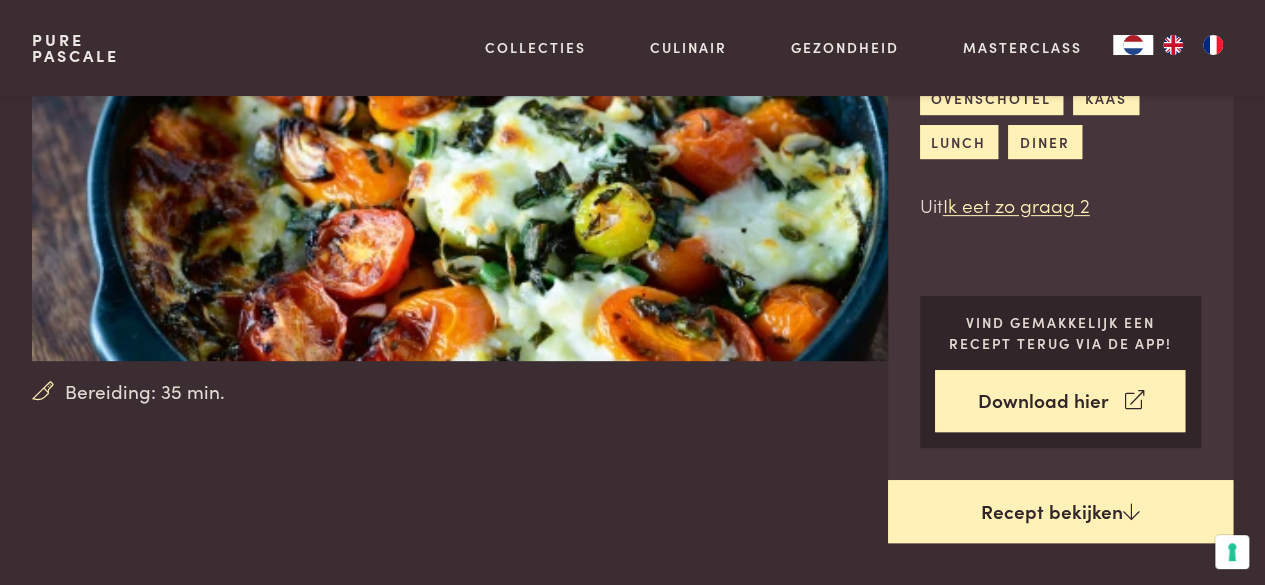 click on "Recept bekijken" at bounding box center [1061, 512] 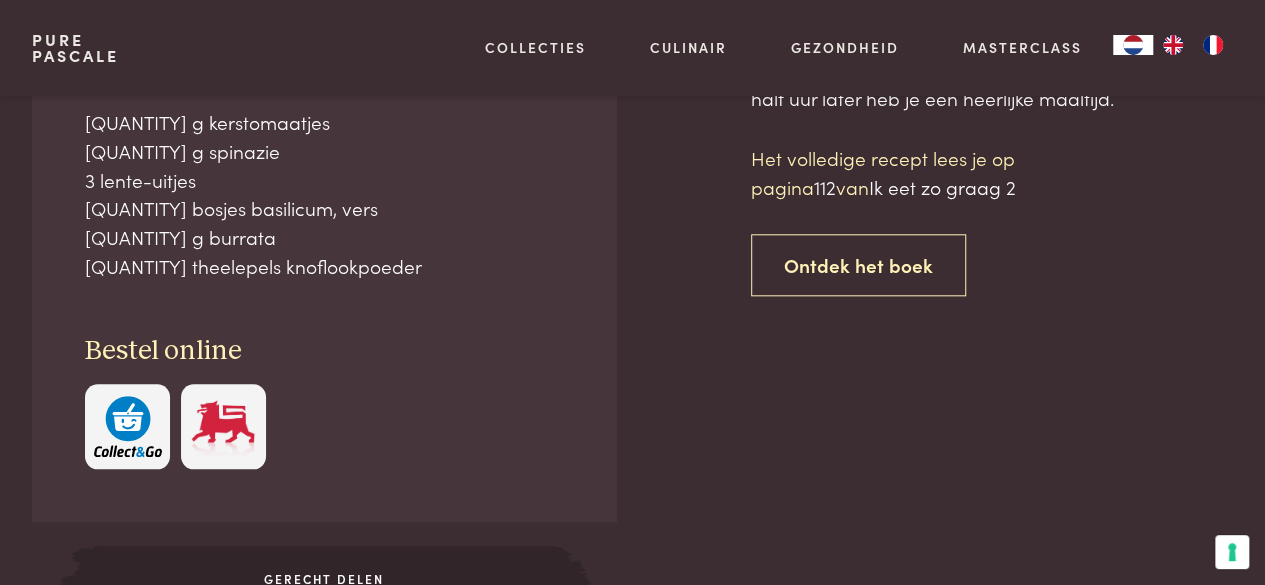 scroll, scrollTop: 916, scrollLeft: 0, axis: vertical 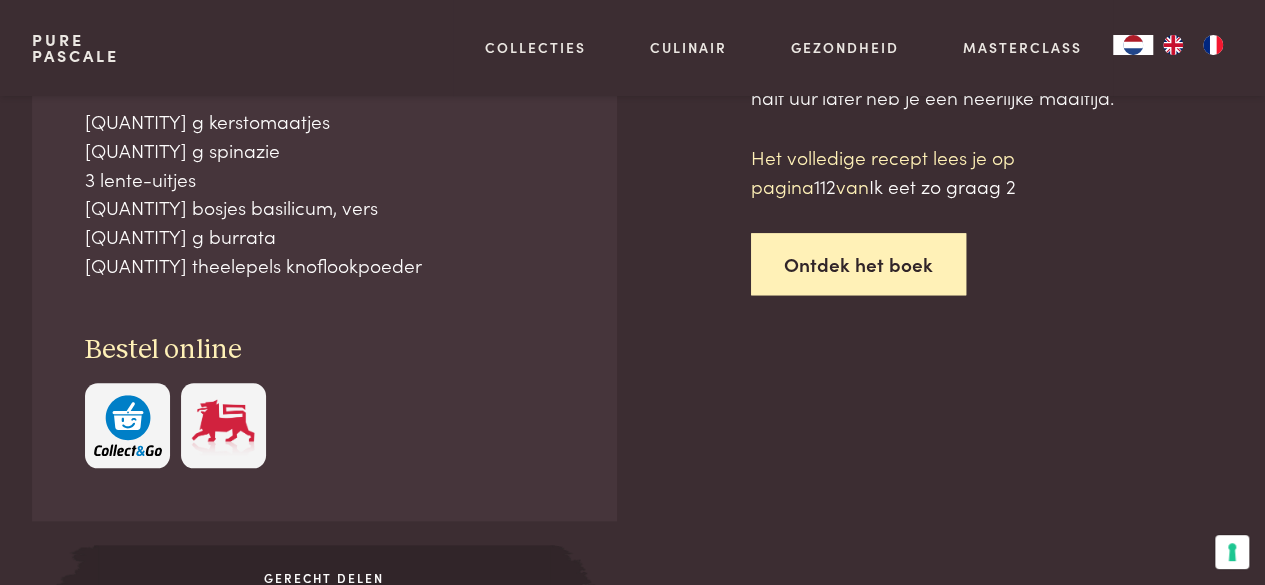 click on "Ontdek het boek" at bounding box center [858, 264] 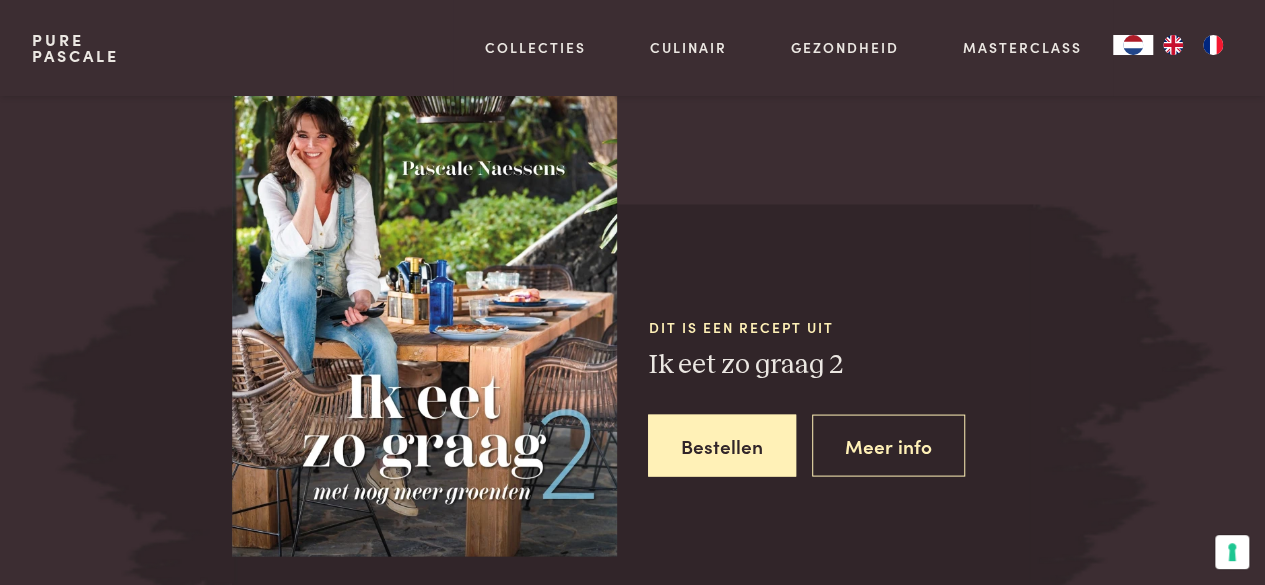 scroll, scrollTop: 1781, scrollLeft: 0, axis: vertical 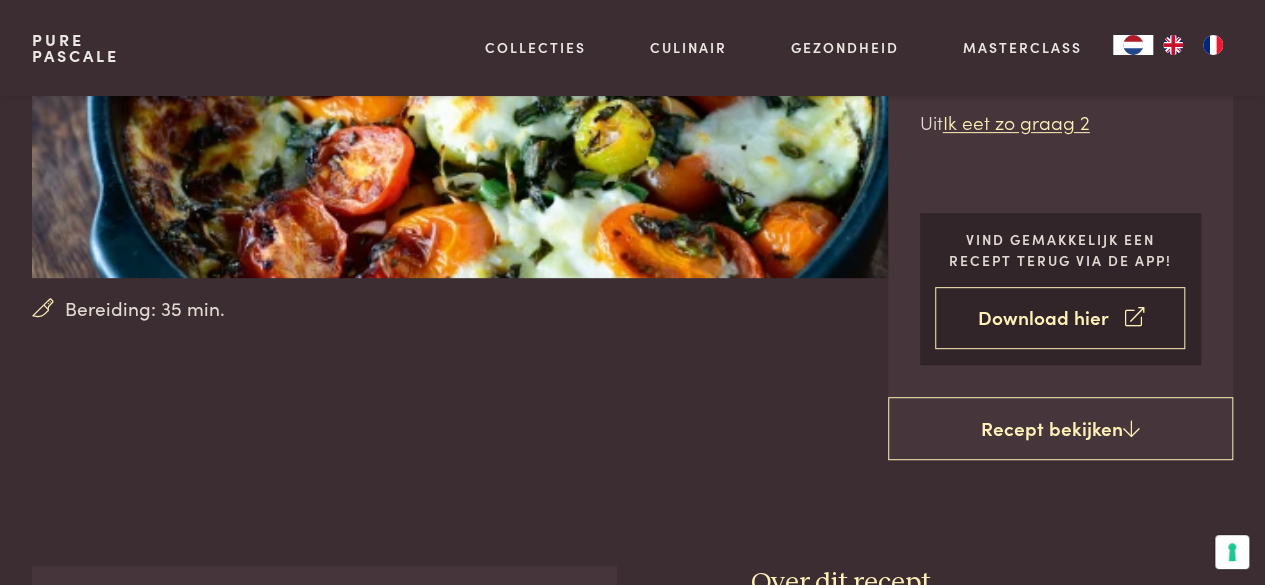 click on "Download hier" at bounding box center (1060, 318) 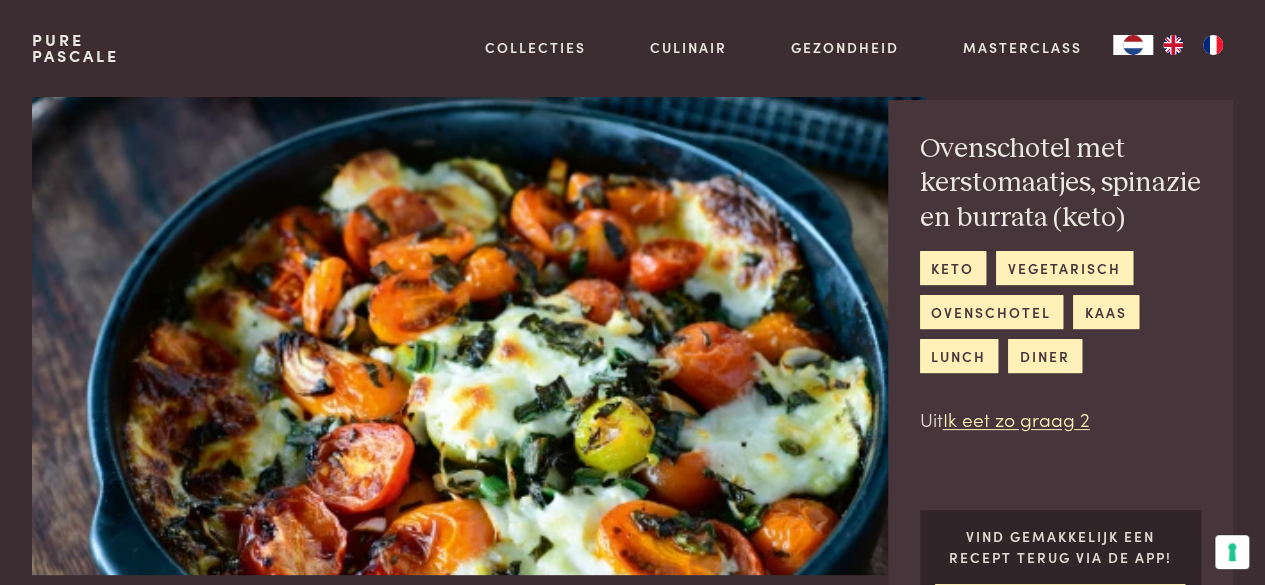 scroll, scrollTop: 0, scrollLeft: 0, axis: both 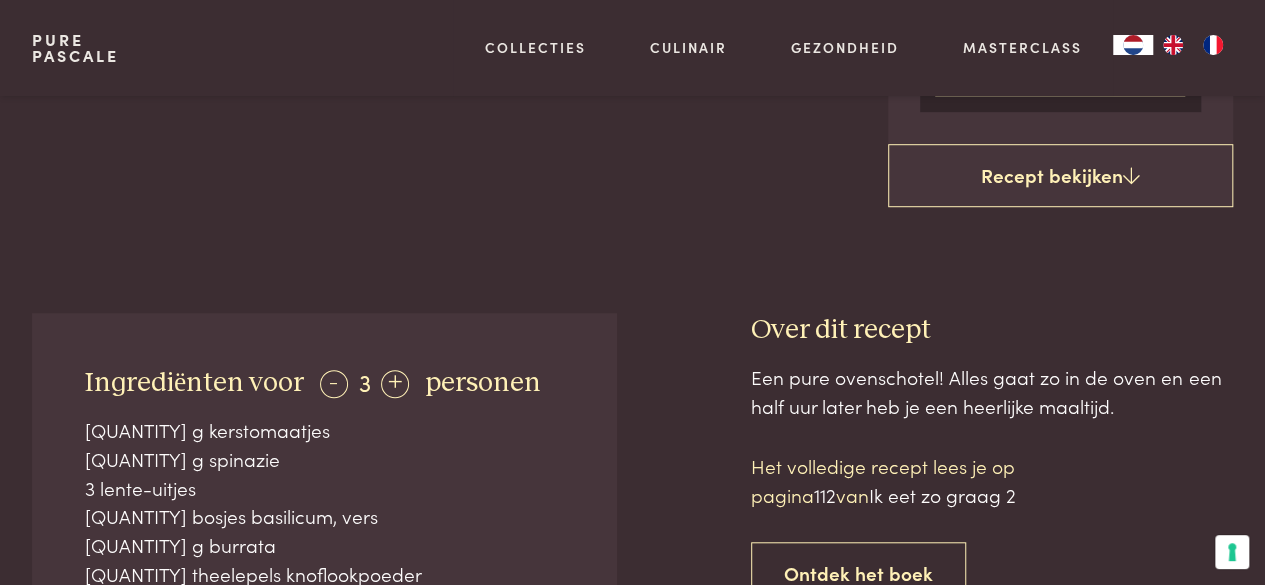 click on "Bereiding: 35 min.
Ovenschotel met kerstomaatjes, spinazie en burrata (keto)
keto
vegetarisch
ovenschotel
kaas
lunch
diner
Uit  Ik eet zo graag 2   Vind gemakkelijk een recept terug via de app!   Download hier   Recept bekijken
Ingrediënten voor
-
3
+
personen
450 g kerstomaatjes
225 g spinazie" at bounding box center (632, 1095) 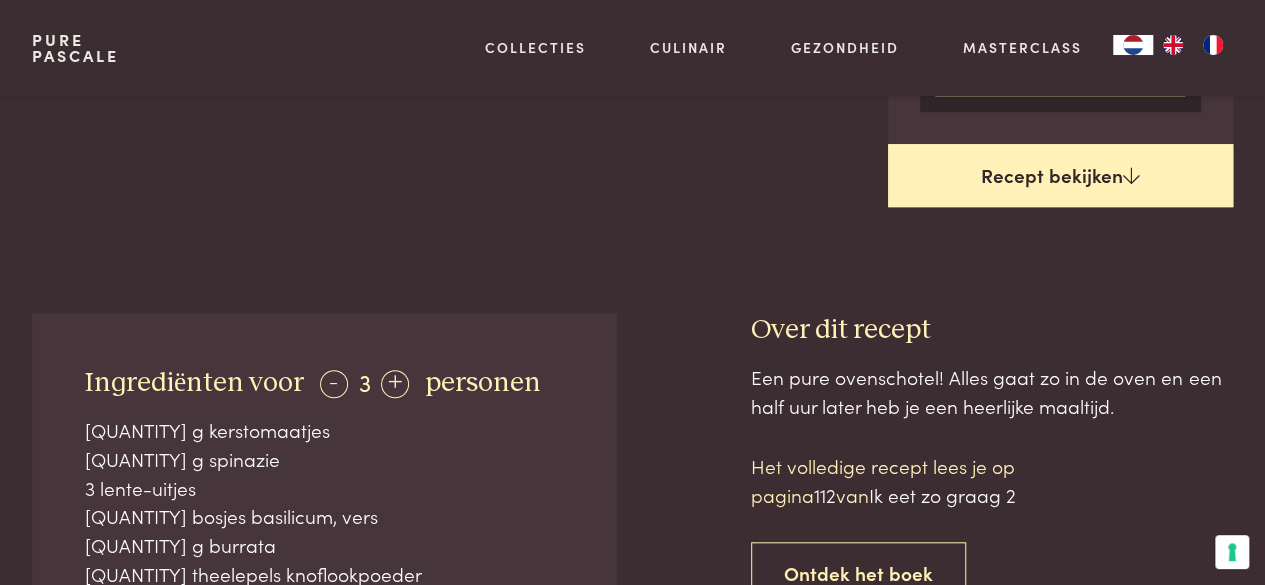 click at bounding box center [1131, 175] 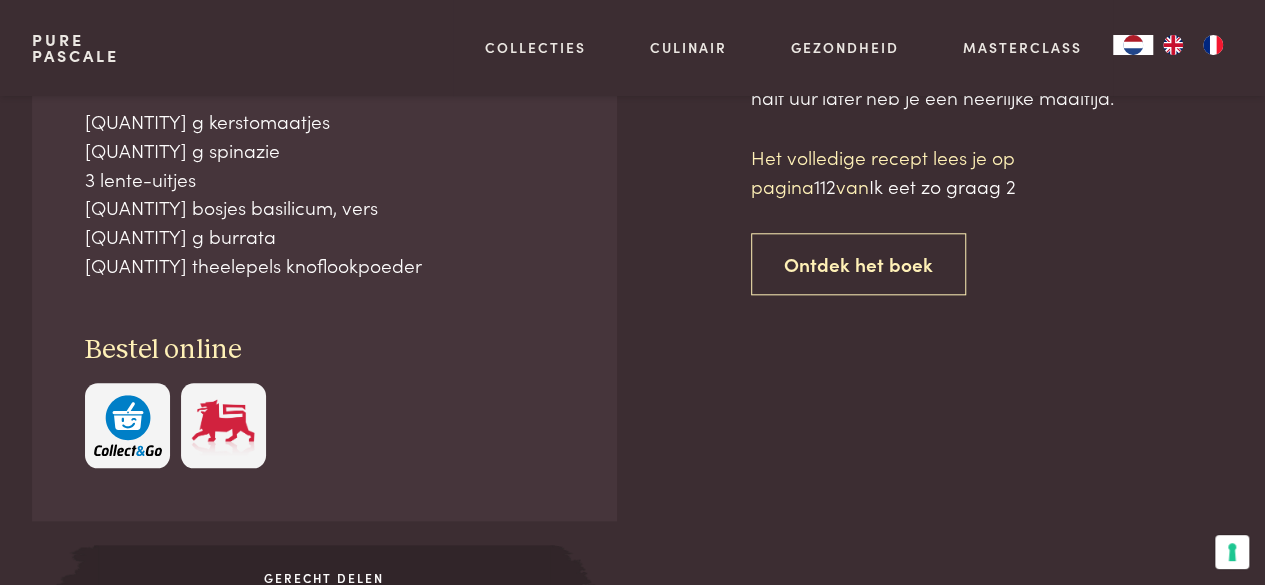 scroll, scrollTop: 916, scrollLeft: 0, axis: vertical 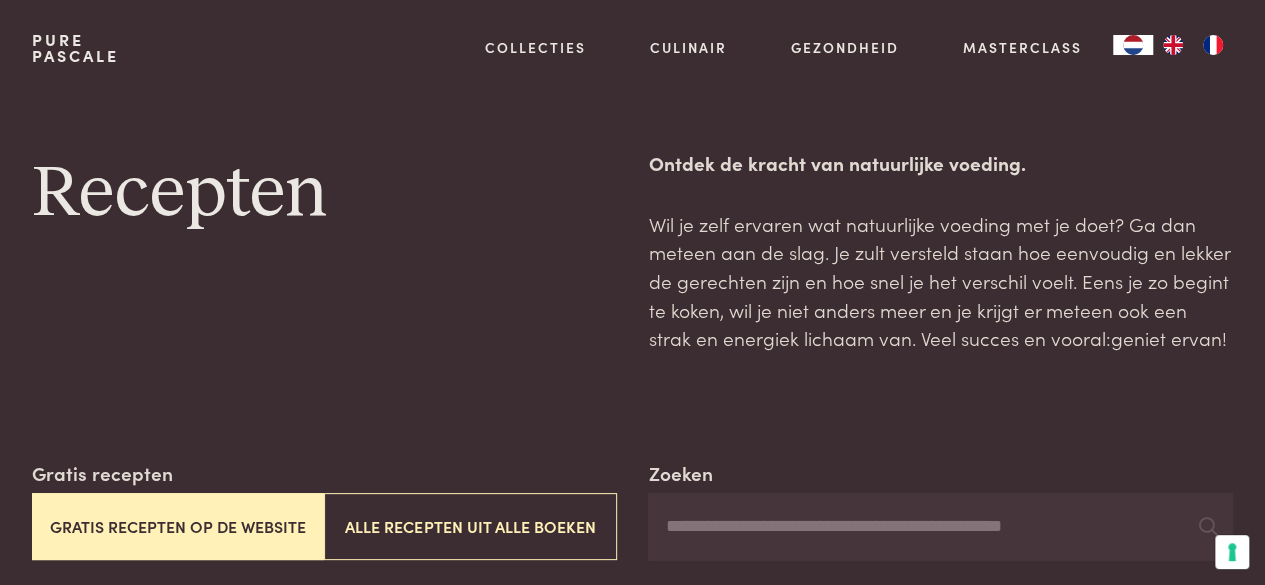 click on "Gratis recepten op de website" at bounding box center (178, 526) 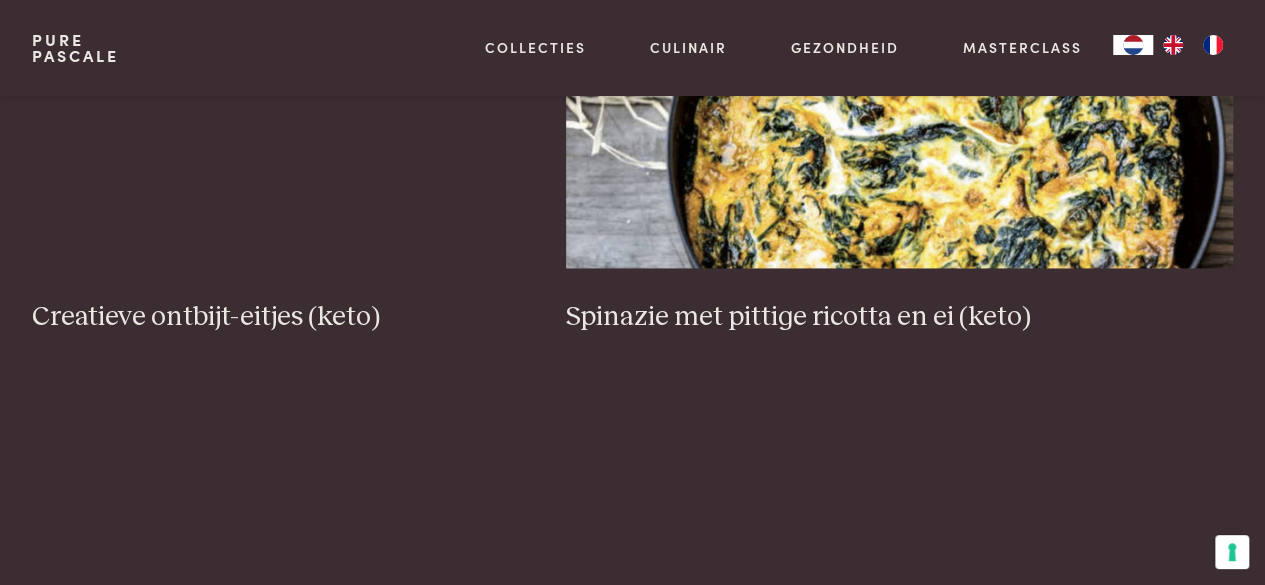 scroll, scrollTop: 1368, scrollLeft: 0, axis: vertical 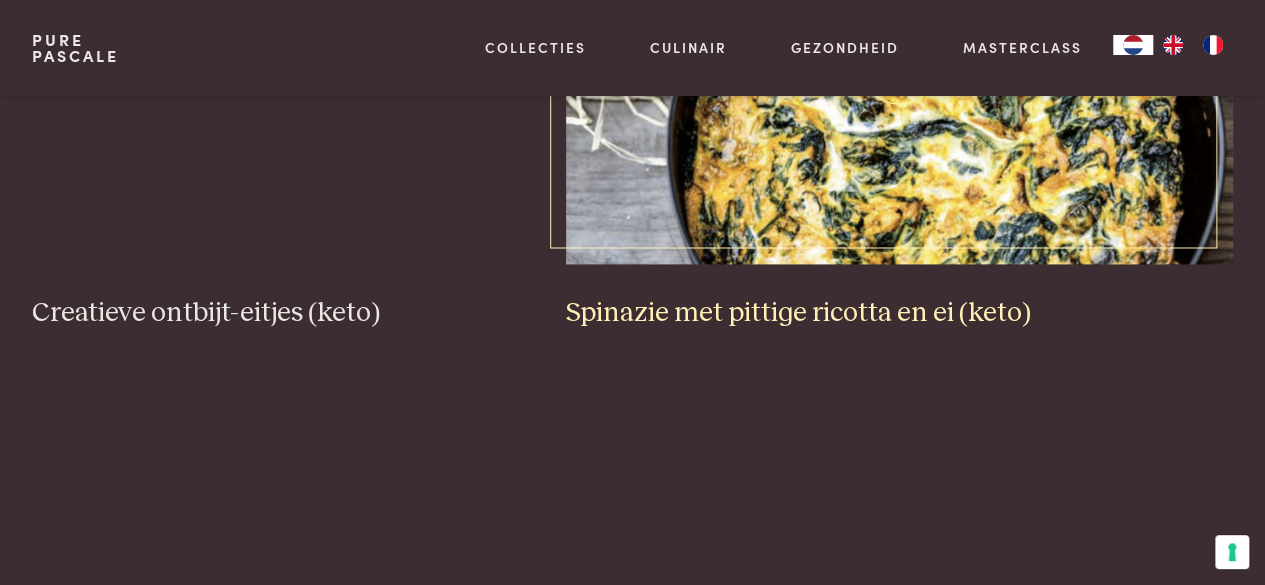 click on "Spinazie met pittige ricotta en ei (keto)" at bounding box center (900, 313) 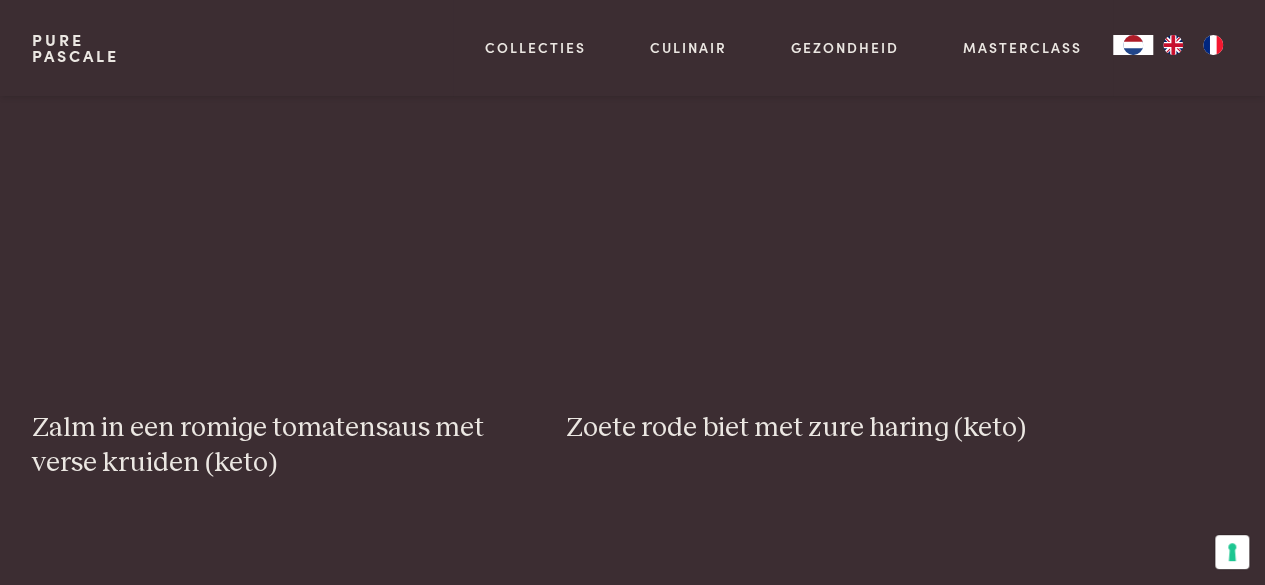 scroll, scrollTop: 2942, scrollLeft: 0, axis: vertical 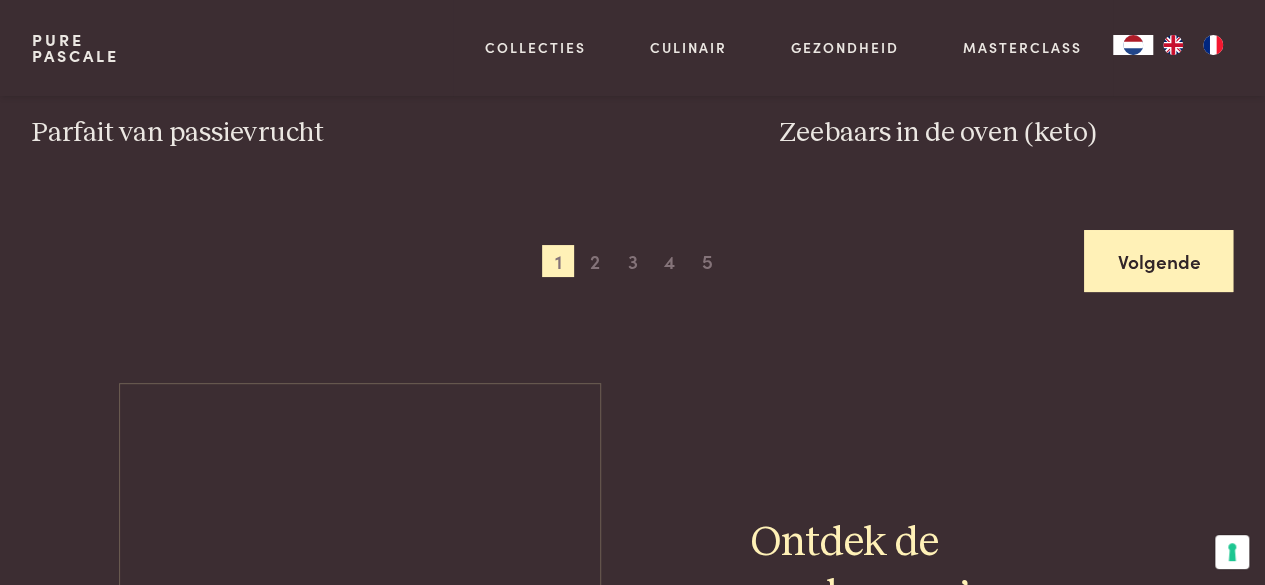 click on "Volgende" at bounding box center (1158, 261) 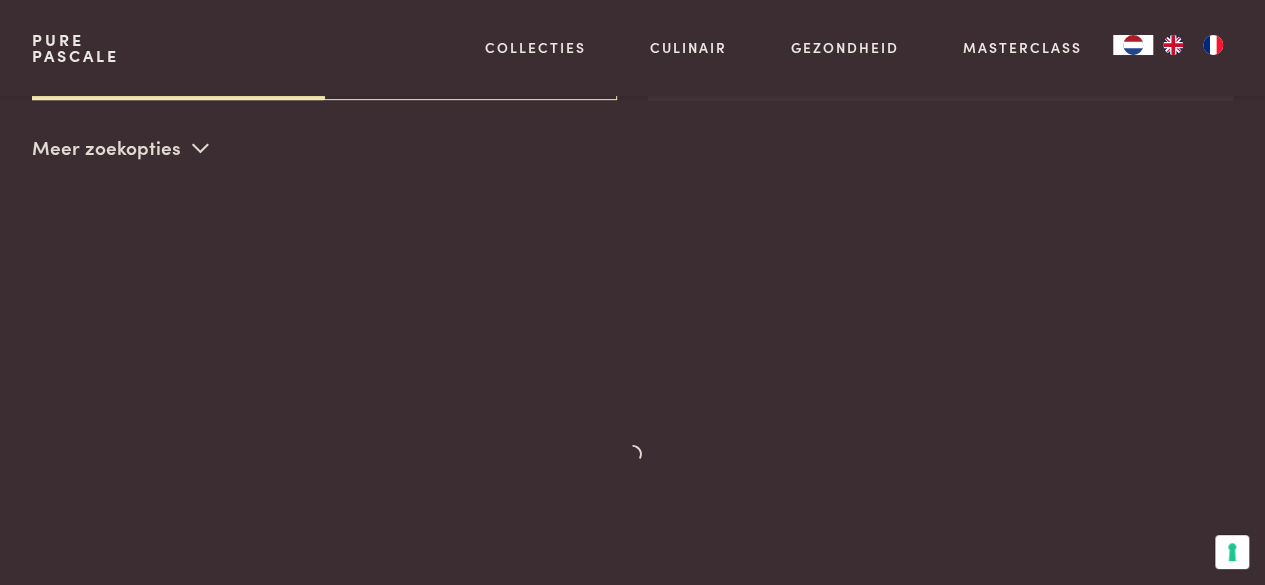 scroll, scrollTop: 459, scrollLeft: 0, axis: vertical 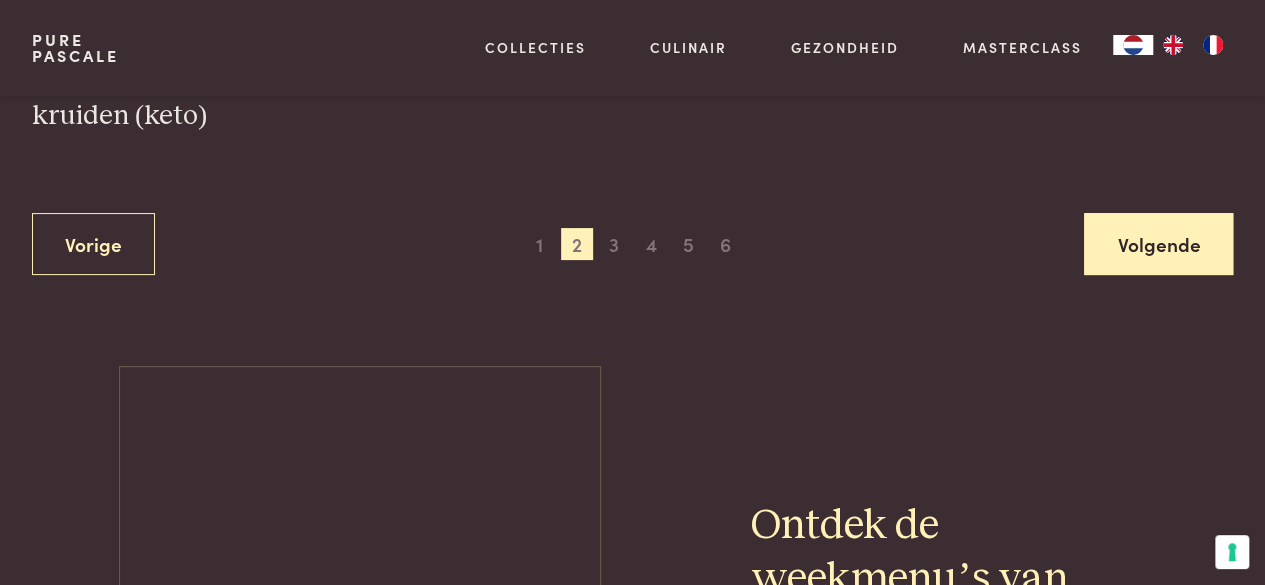 click on "Volgende" at bounding box center (1158, 244) 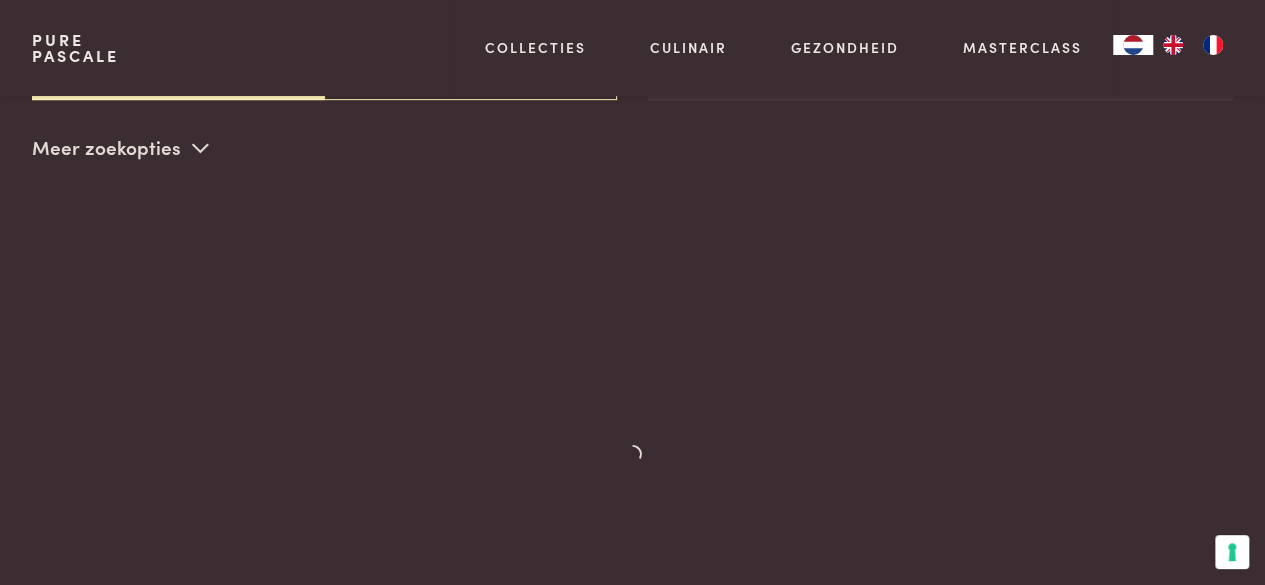 scroll, scrollTop: 459, scrollLeft: 0, axis: vertical 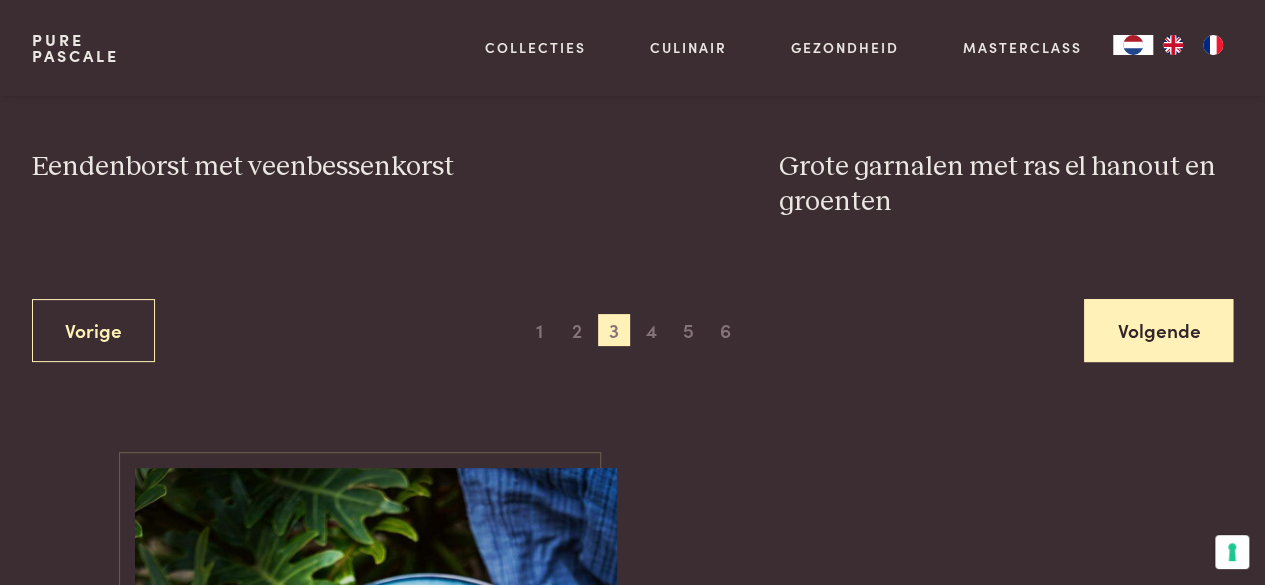 click on "Volgende" at bounding box center (1158, 330) 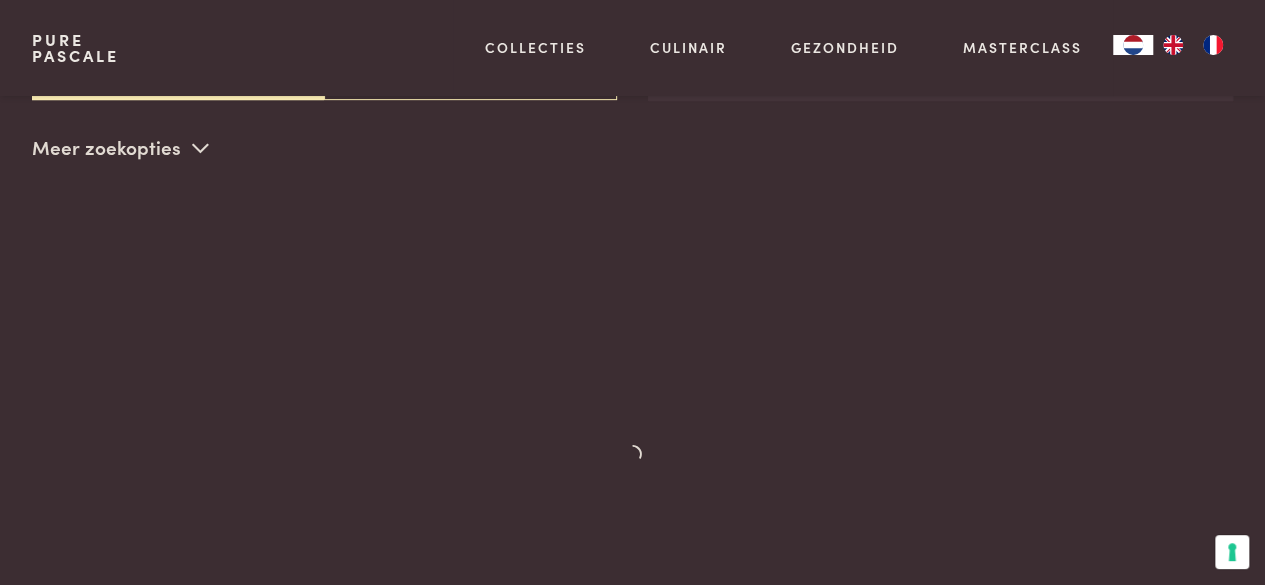 scroll, scrollTop: 459, scrollLeft: 0, axis: vertical 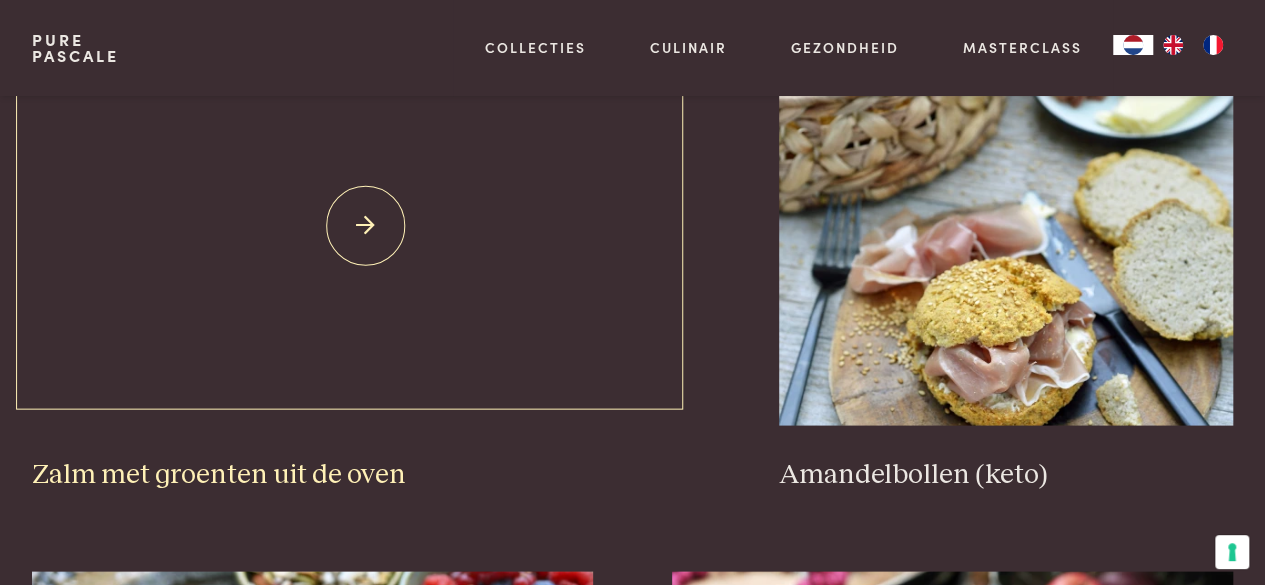 click on "Zalm met groenten uit de oven" at bounding box center [366, 474] 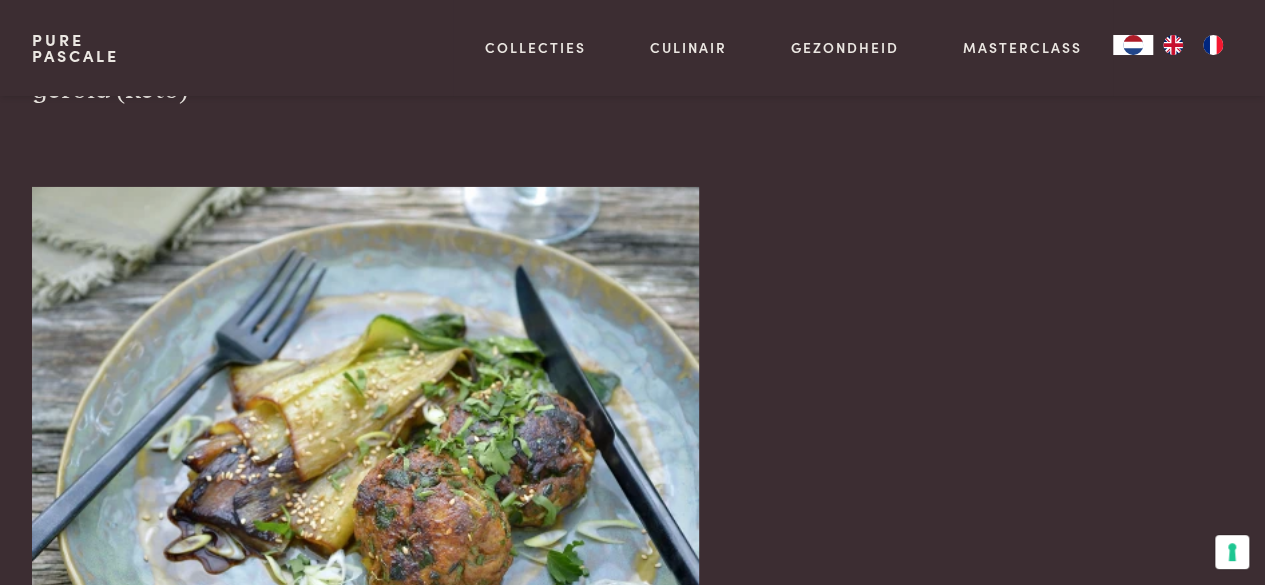 scroll, scrollTop: 3334, scrollLeft: 0, axis: vertical 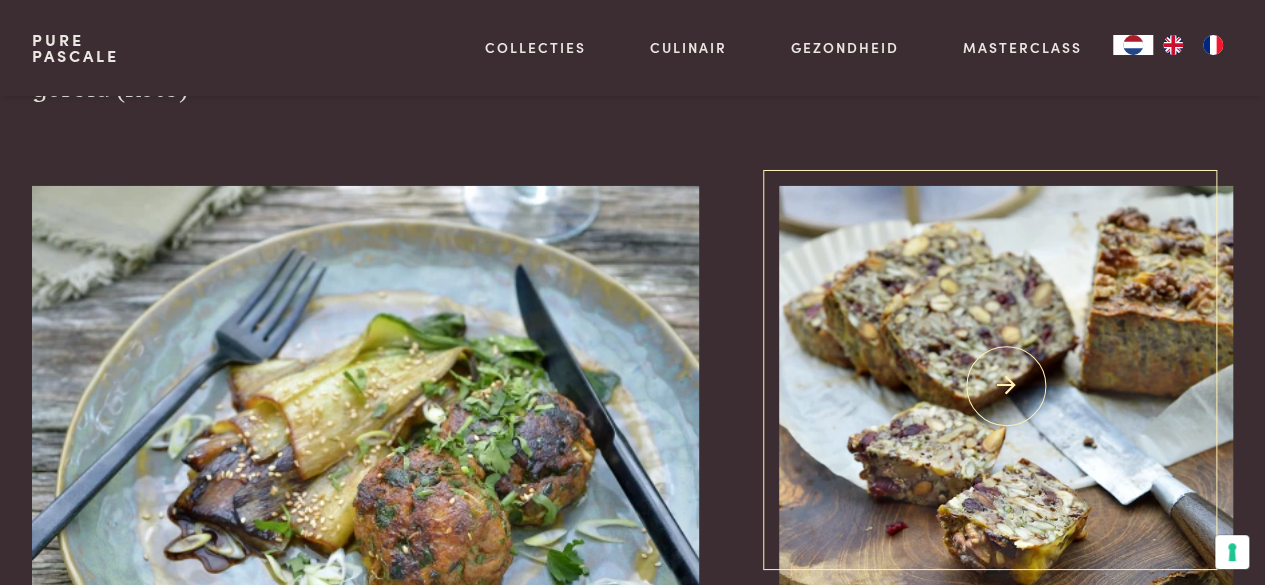 click at bounding box center (1006, 386) 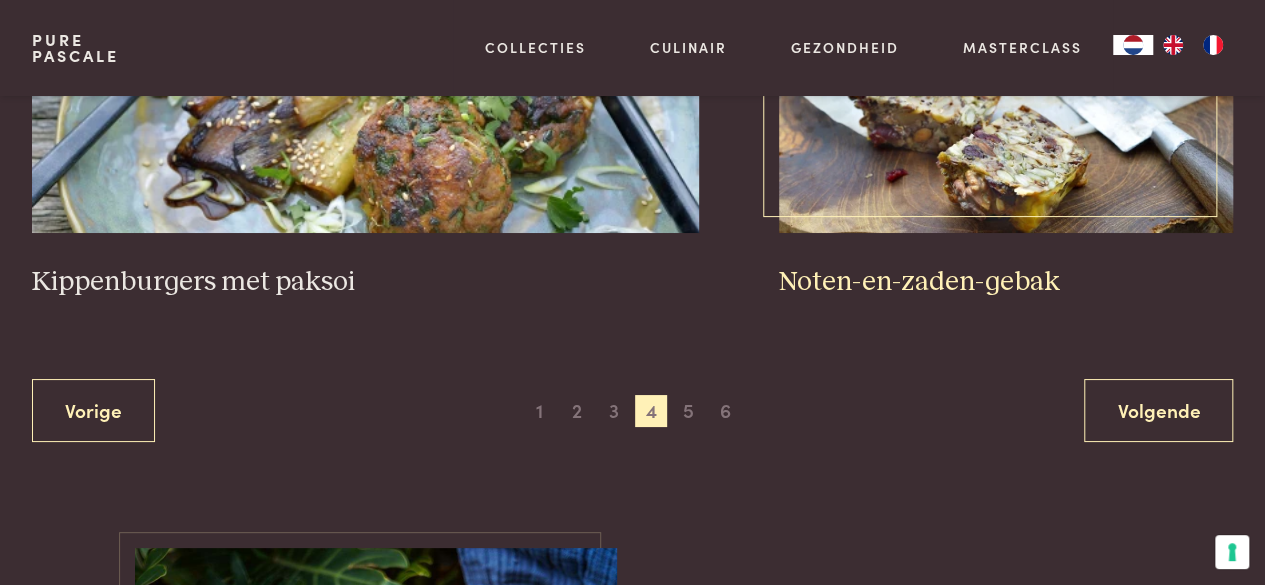 scroll, scrollTop: 3683, scrollLeft: 0, axis: vertical 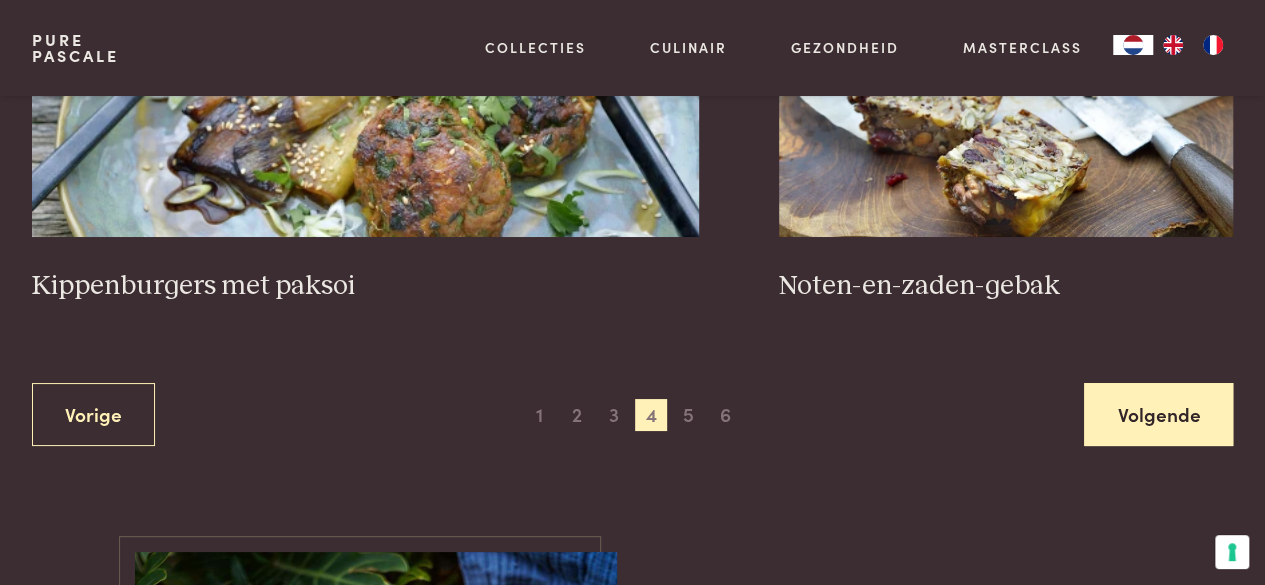click on "Volgende" at bounding box center [1158, 414] 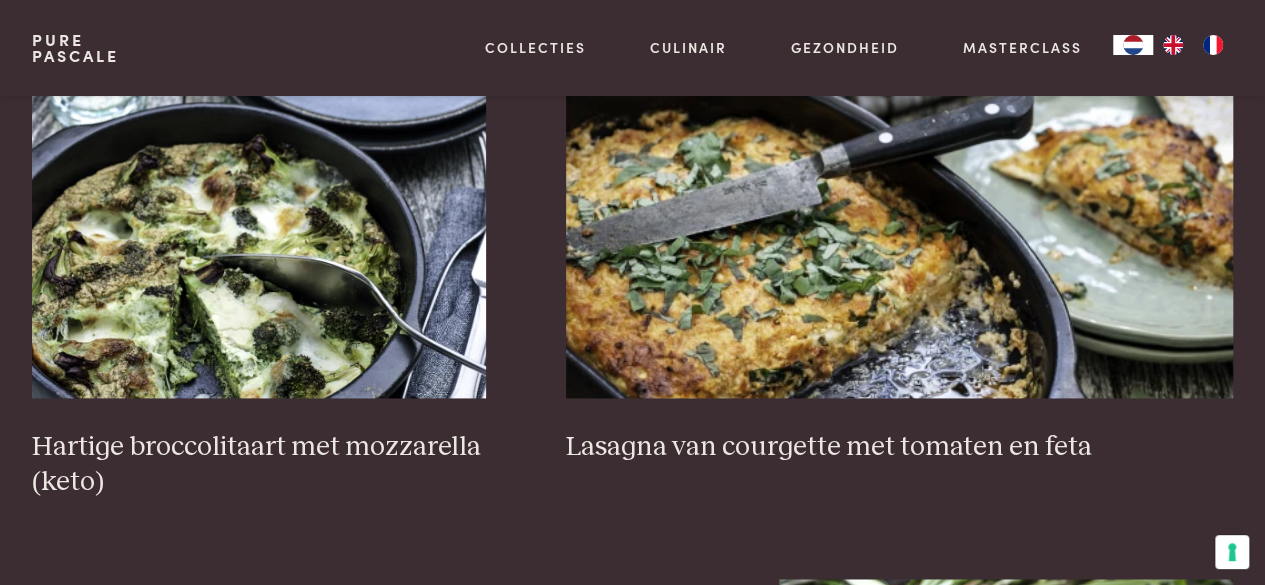 scroll, scrollTop: 1236, scrollLeft: 0, axis: vertical 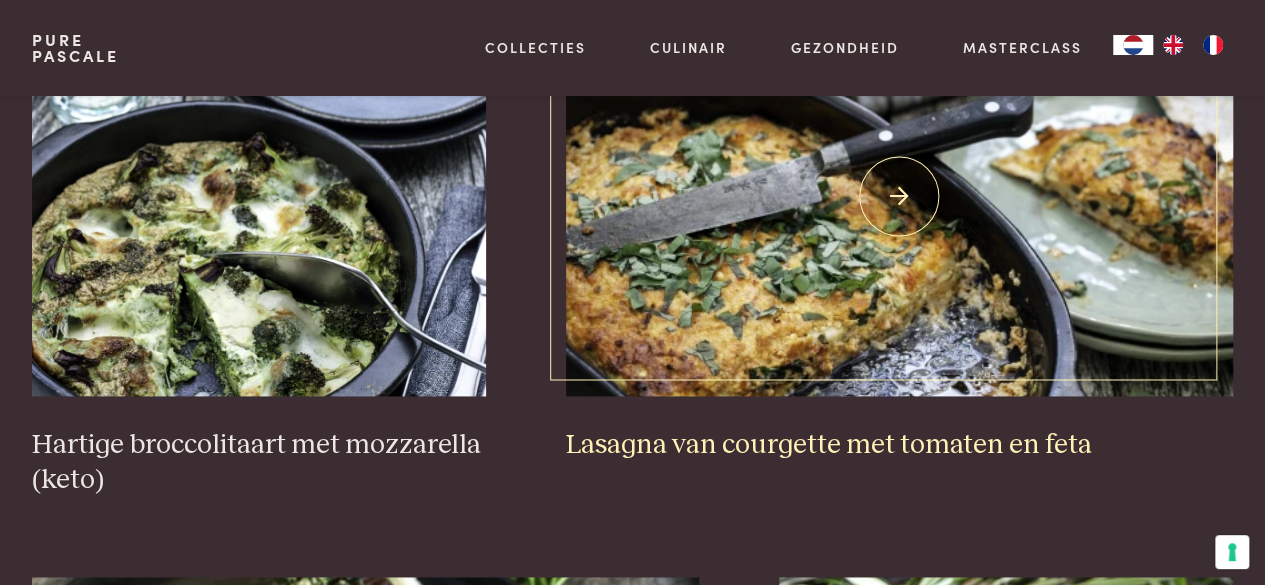 click on "Lasagna van courgette met tomaten en feta" at bounding box center [900, 445] 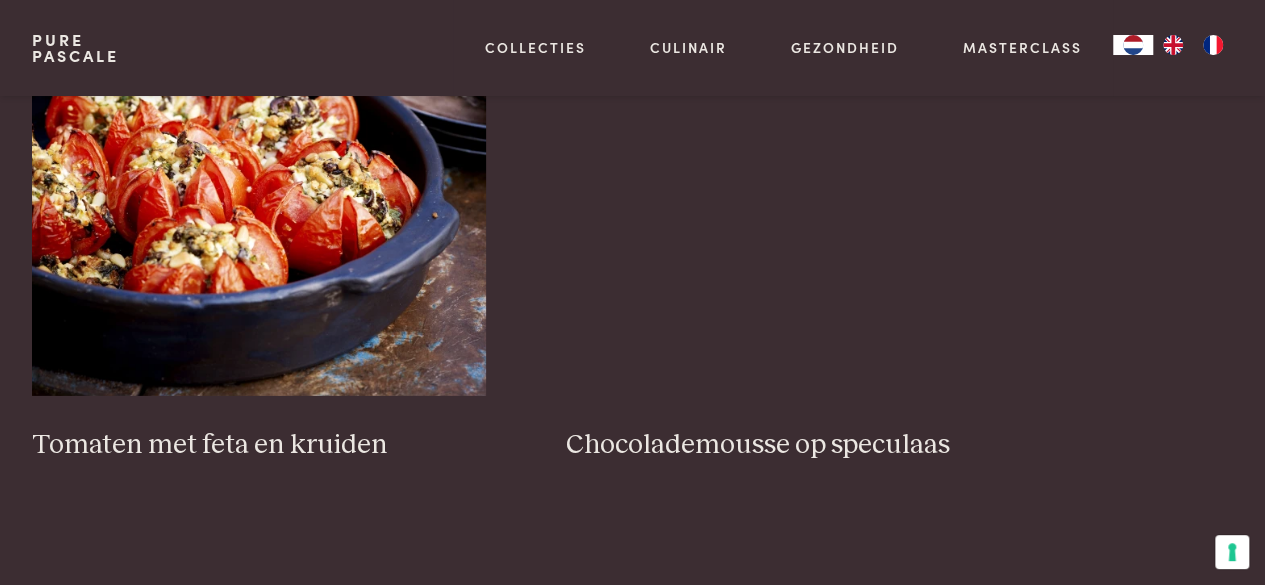 scroll, scrollTop: 2946, scrollLeft: 0, axis: vertical 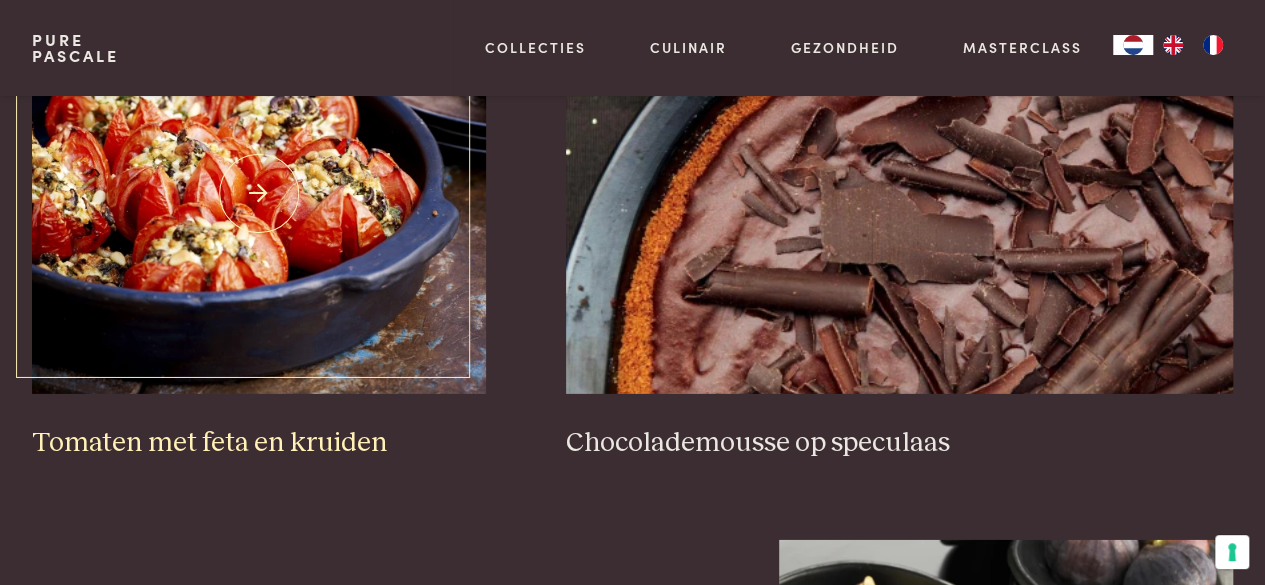 click on "Tomaten met feta en kruiden" at bounding box center [259, 443] 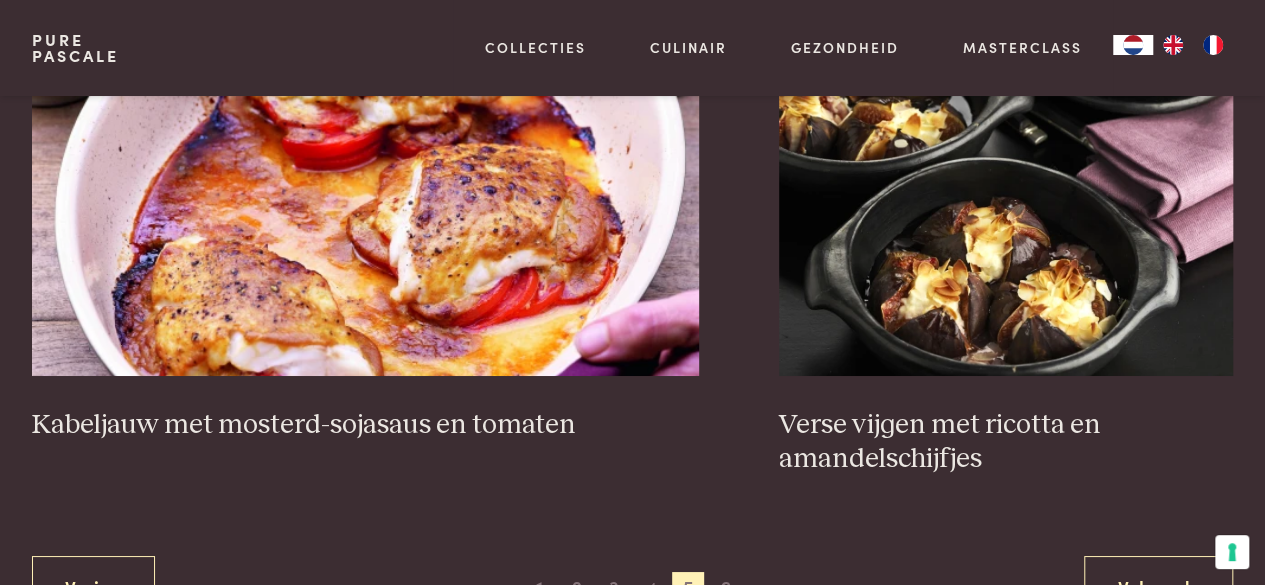 scroll, scrollTop: 3511, scrollLeft: 0, axis: vertical 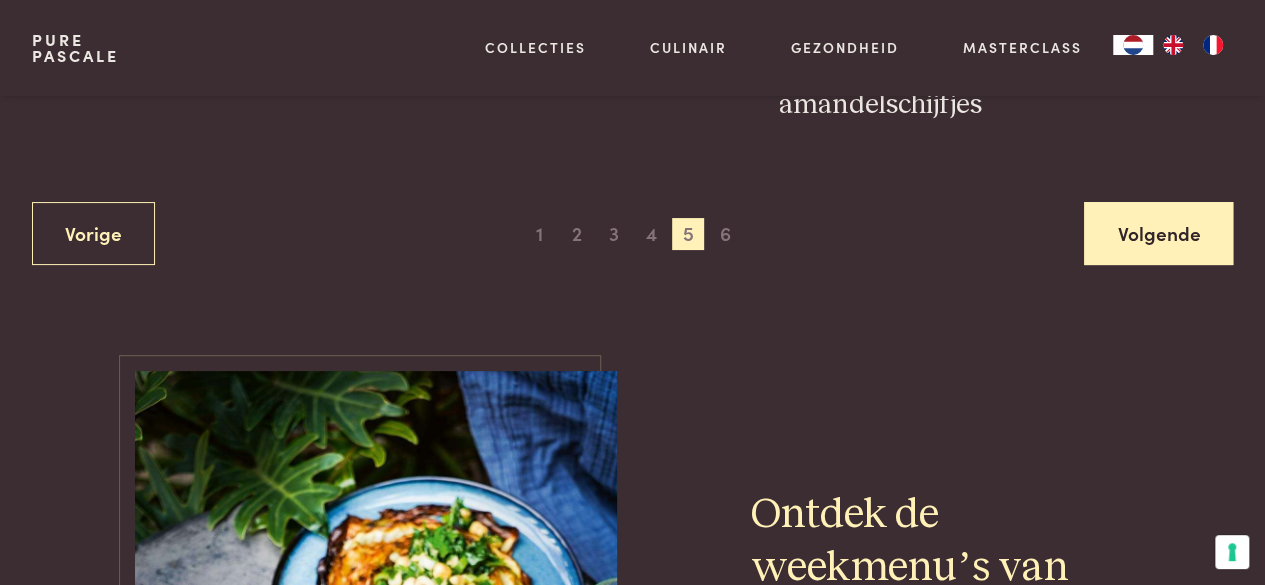 click on "Volgende" at bounding box center (1158, 233) 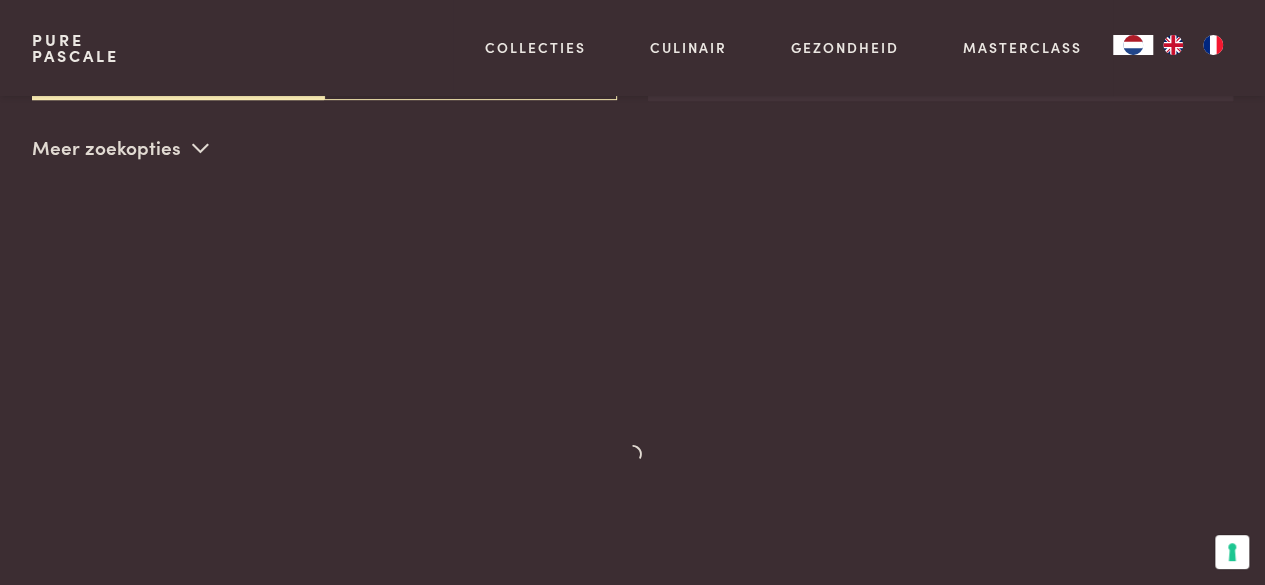scroll, scrollTop: 459, scrollLeft: 0, axis: vertical 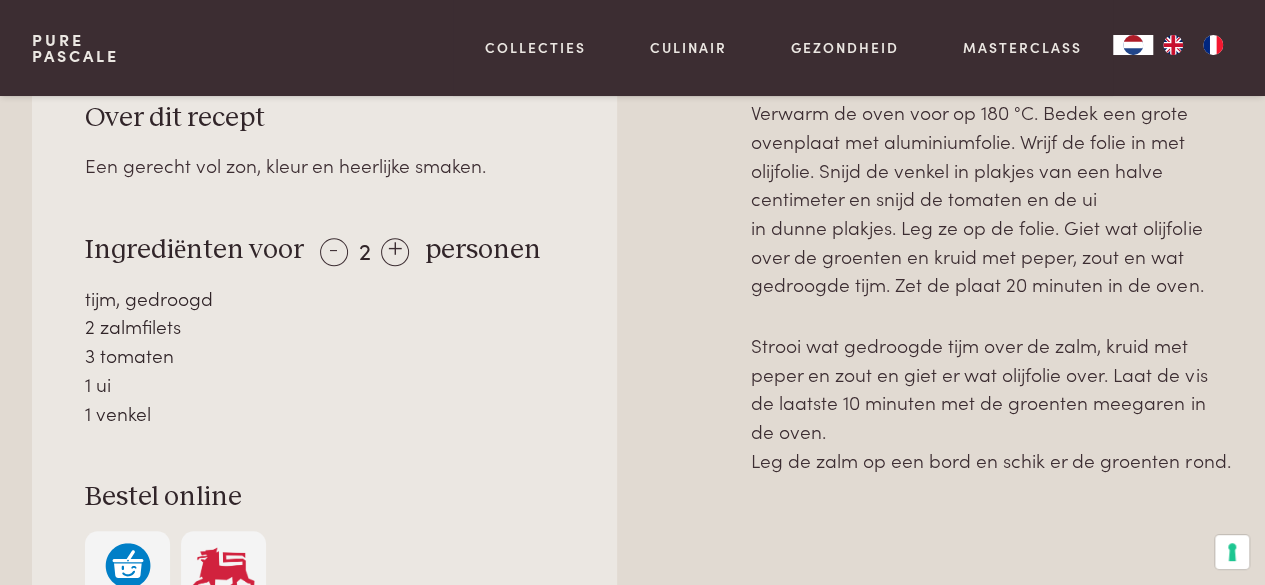 click on "+" at bounding box center [395, 252] 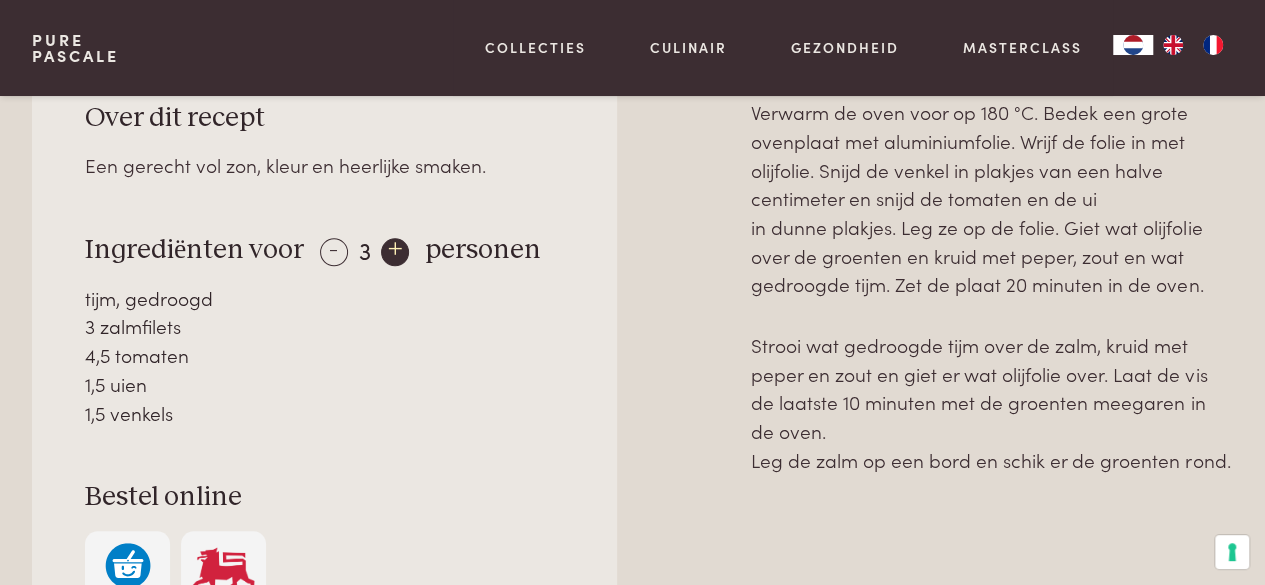 click on "+" at bounding box center [395, 252] 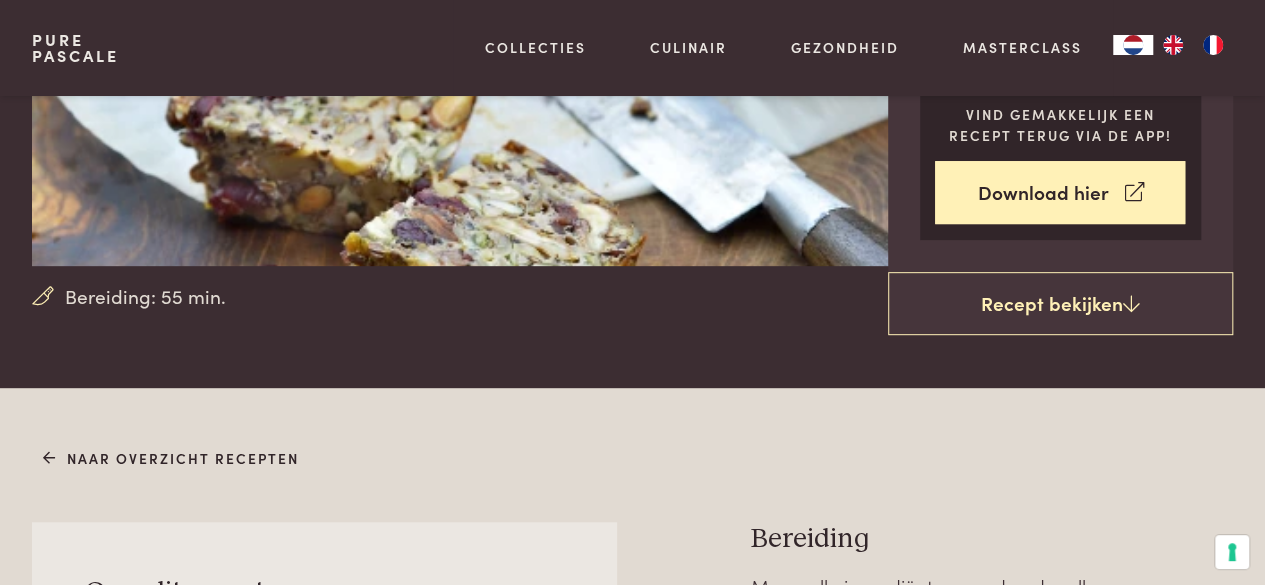 scroll, scrollTop: 0, scrollLeft: 0, axis: both 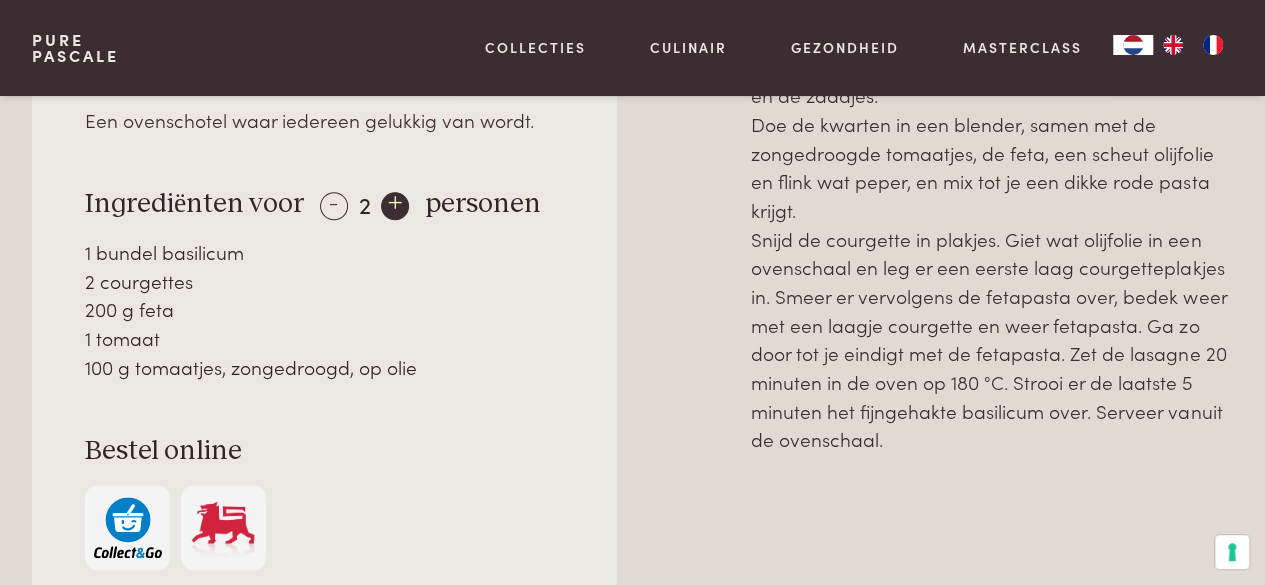 click on "+" at bounding box center (395, 206) 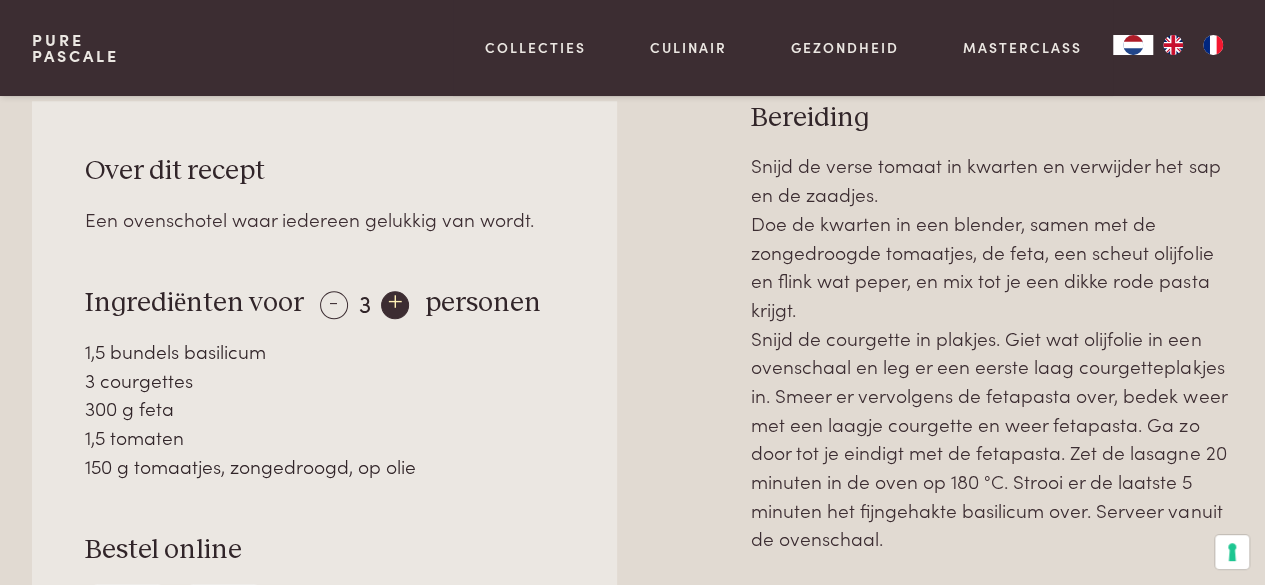 scroll, scrollTop: 864, scrollLeft: 0, axis: vertical 